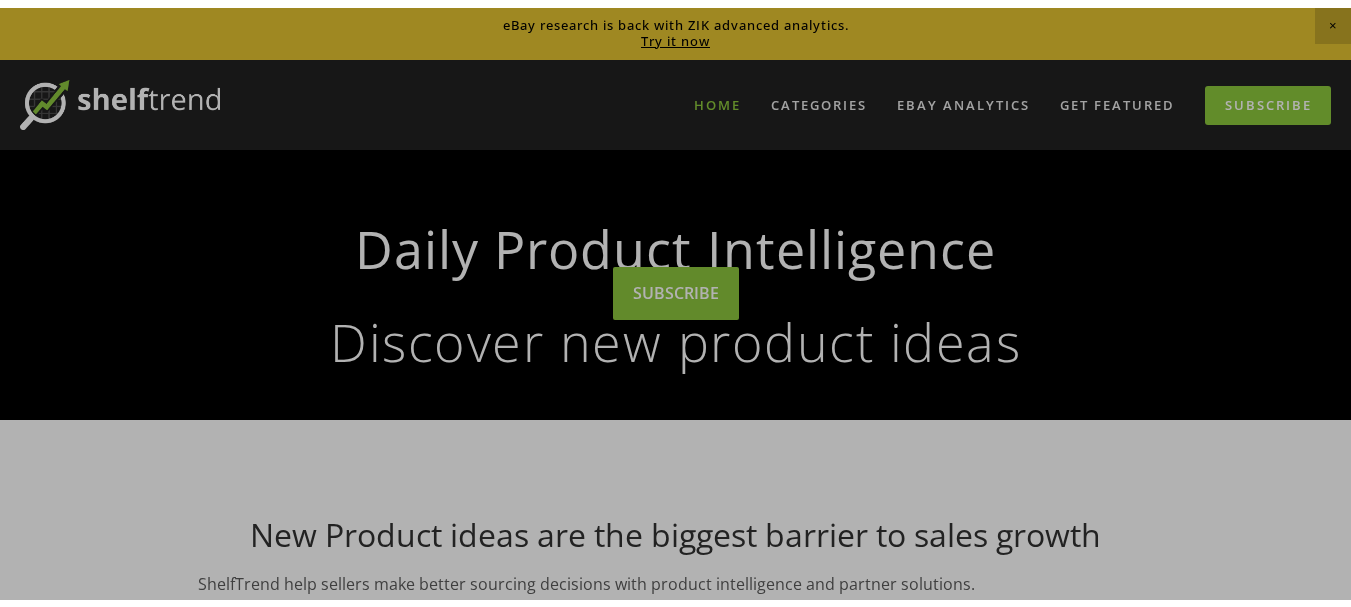 scroll, scrollTop: 0, scrollLeft: 0, axis: both 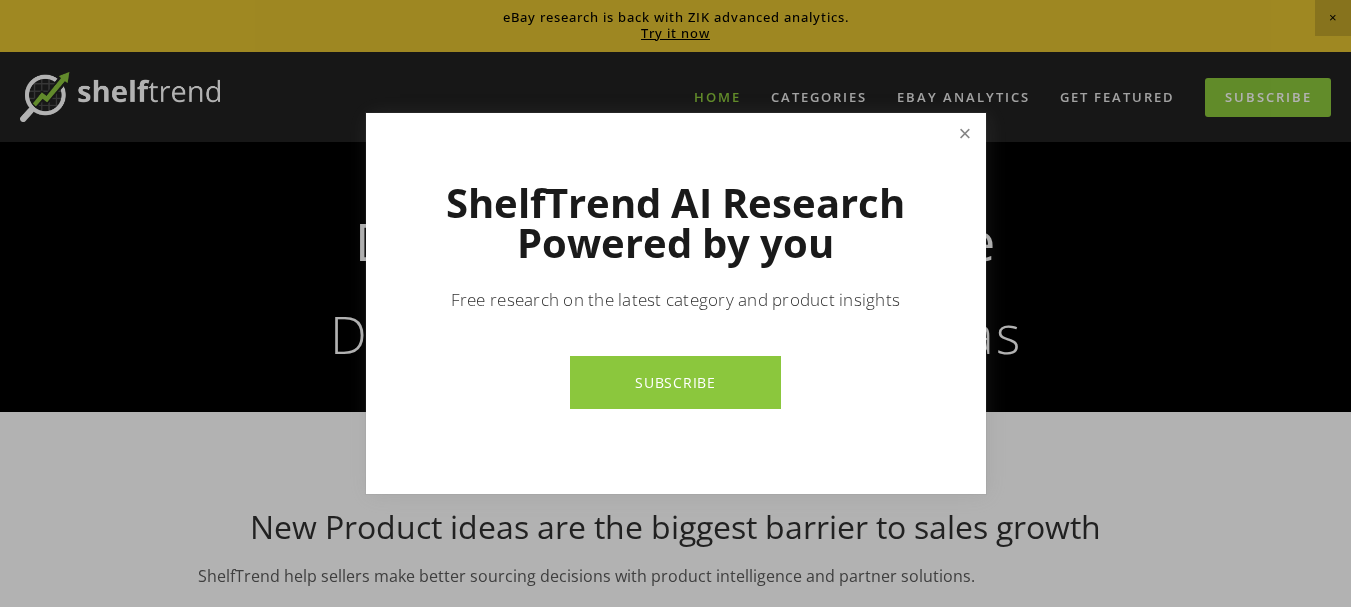 click at bounding box center [964, 133] 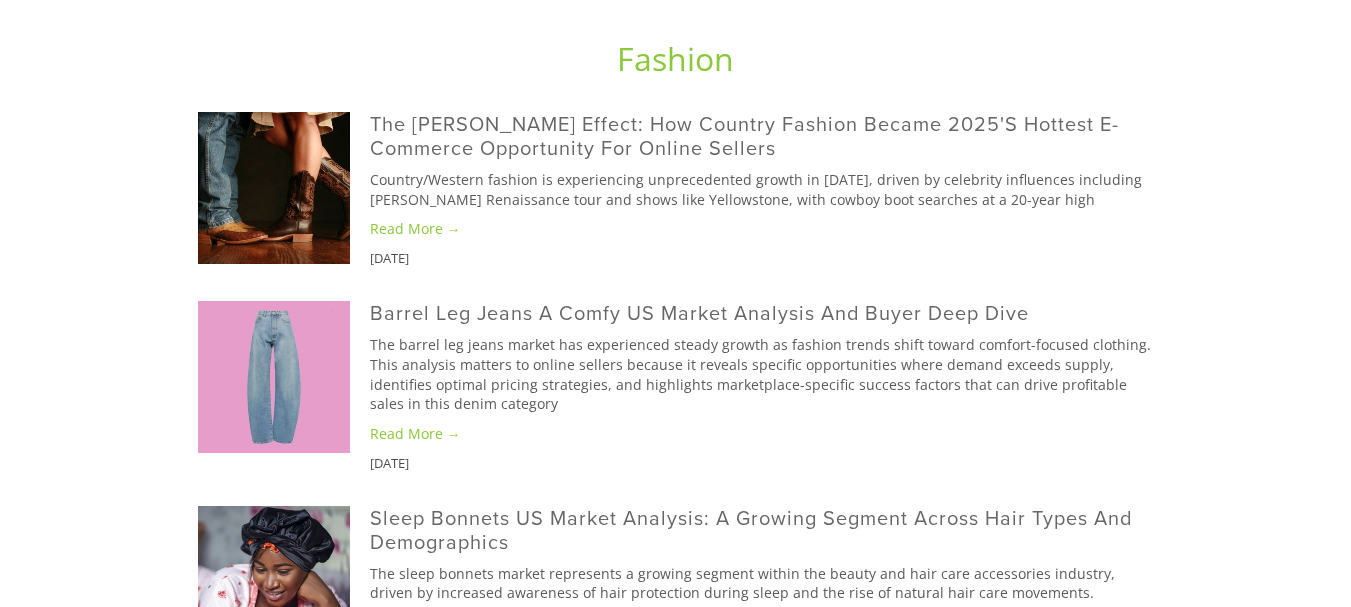 scroll, scrollTop: 0, scrollLeft: 0, axis: both 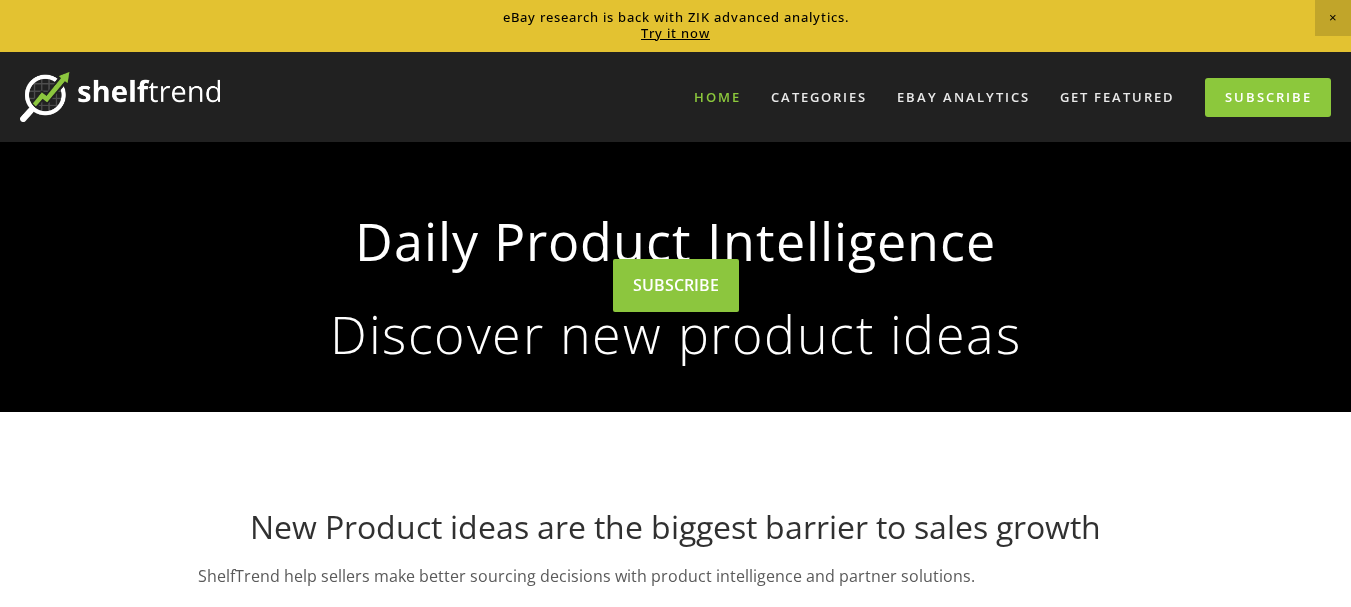 drag, startPoint x: 1358, startPoint y: 36, endPoint x: 1365, endPoint y: -97, distance: 133.18408 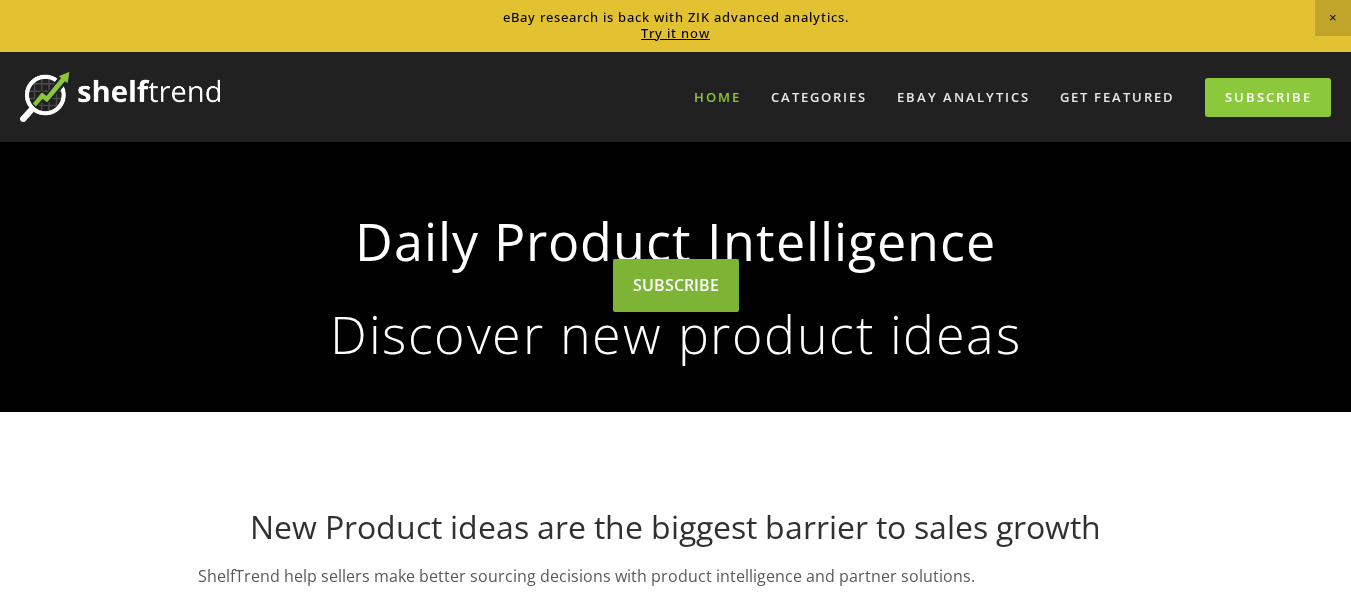 click on "SUBSCRIBE" at bounding box center (676, 285) 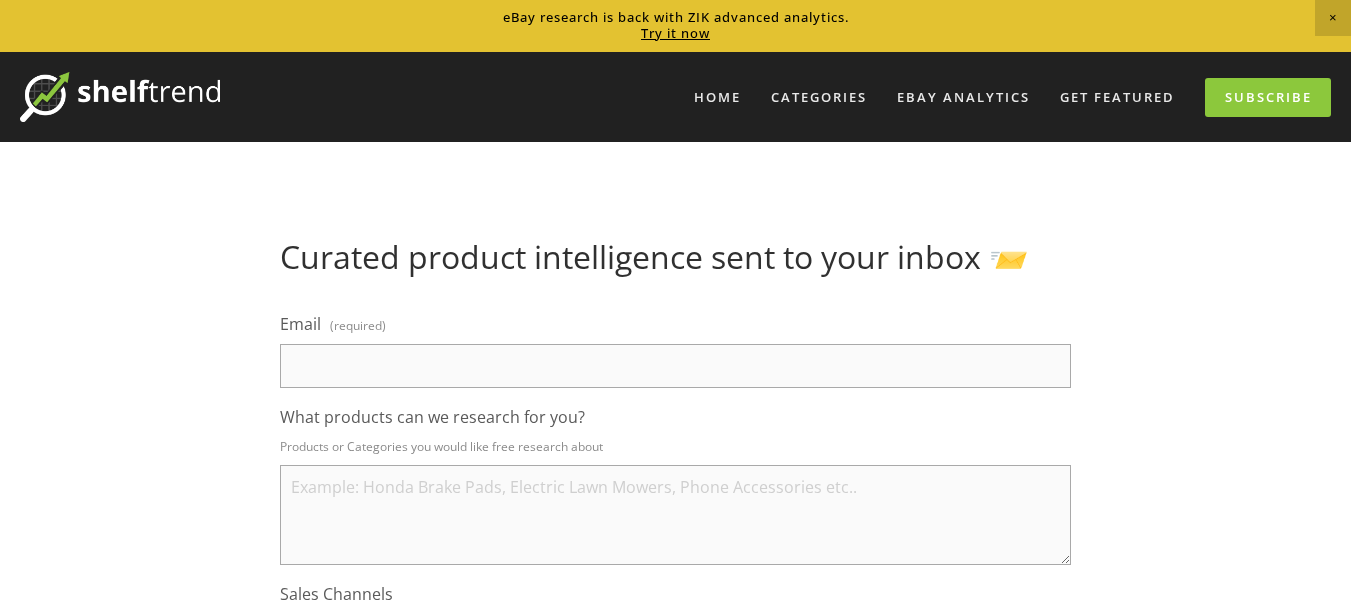 scroll, scrollTop: 0, scrollLeft: 0, axis: both 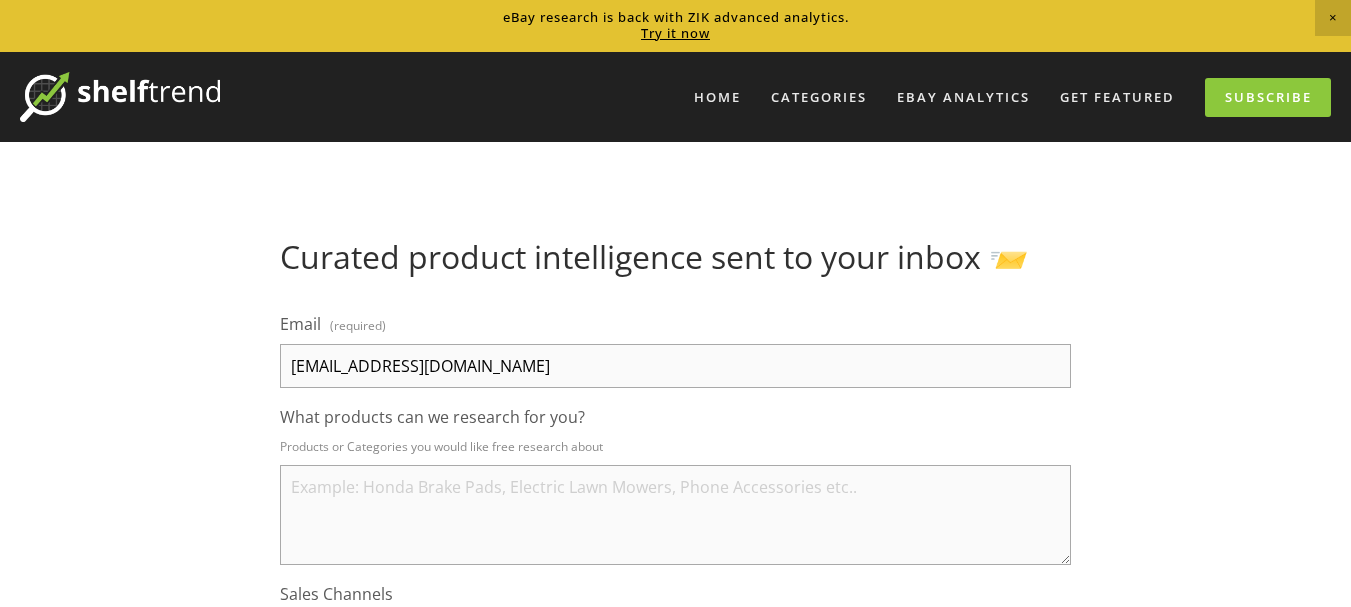 type on "zohaanwar124@gmail.com" 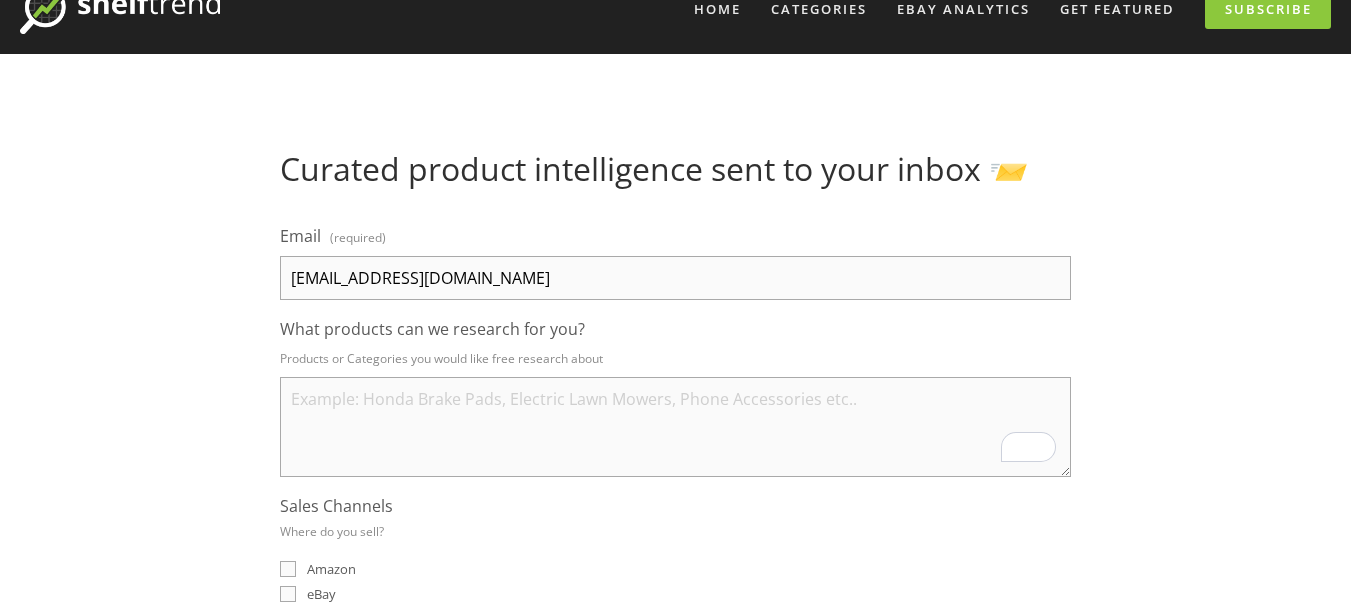 scroll, scrollTop: 94, scrollLeft: 0, axis: vertical 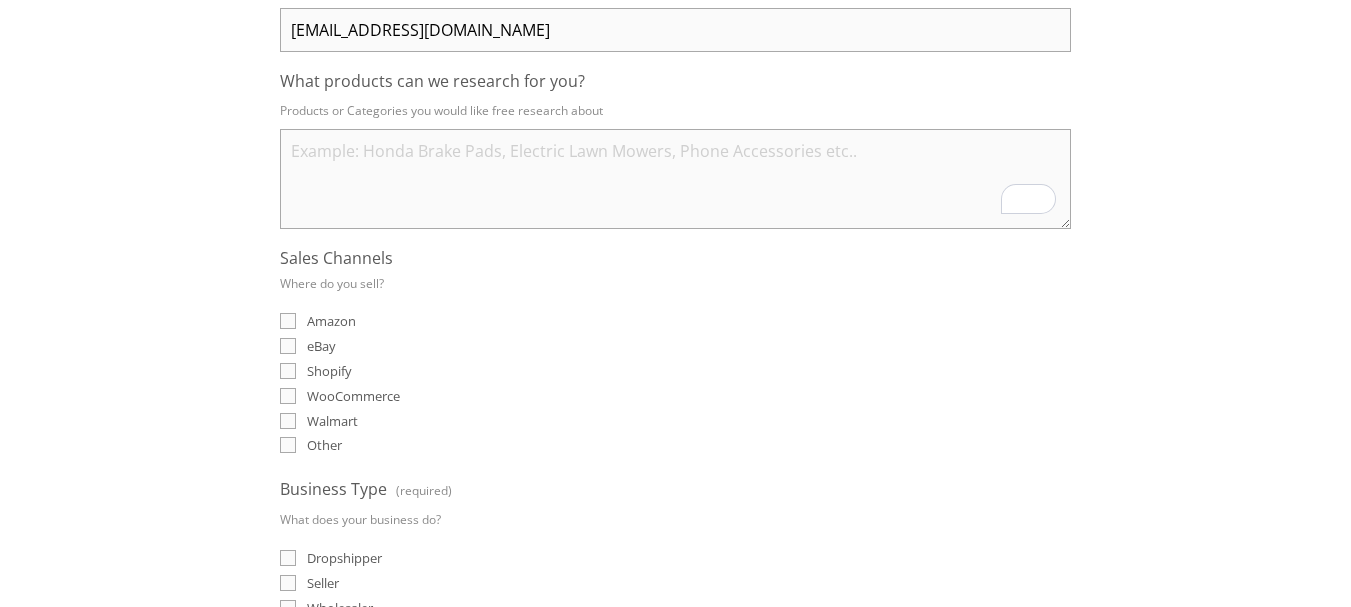 click on "eBay" at bounding box center [288, 346] 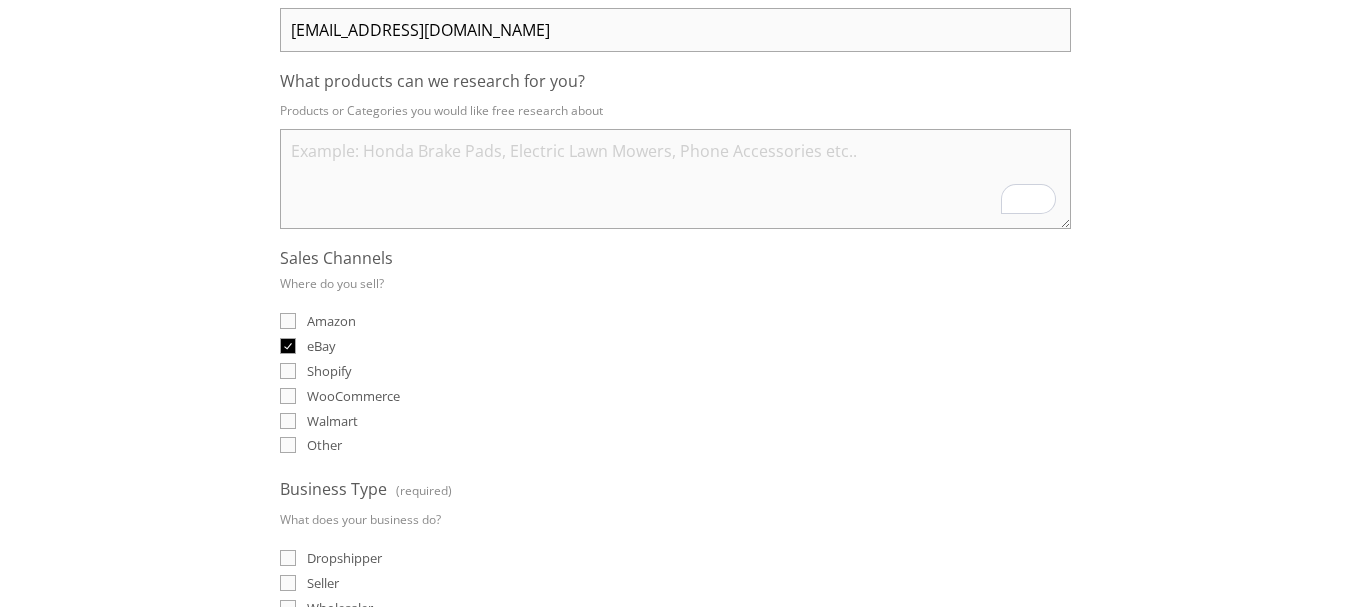checkbox on "true" 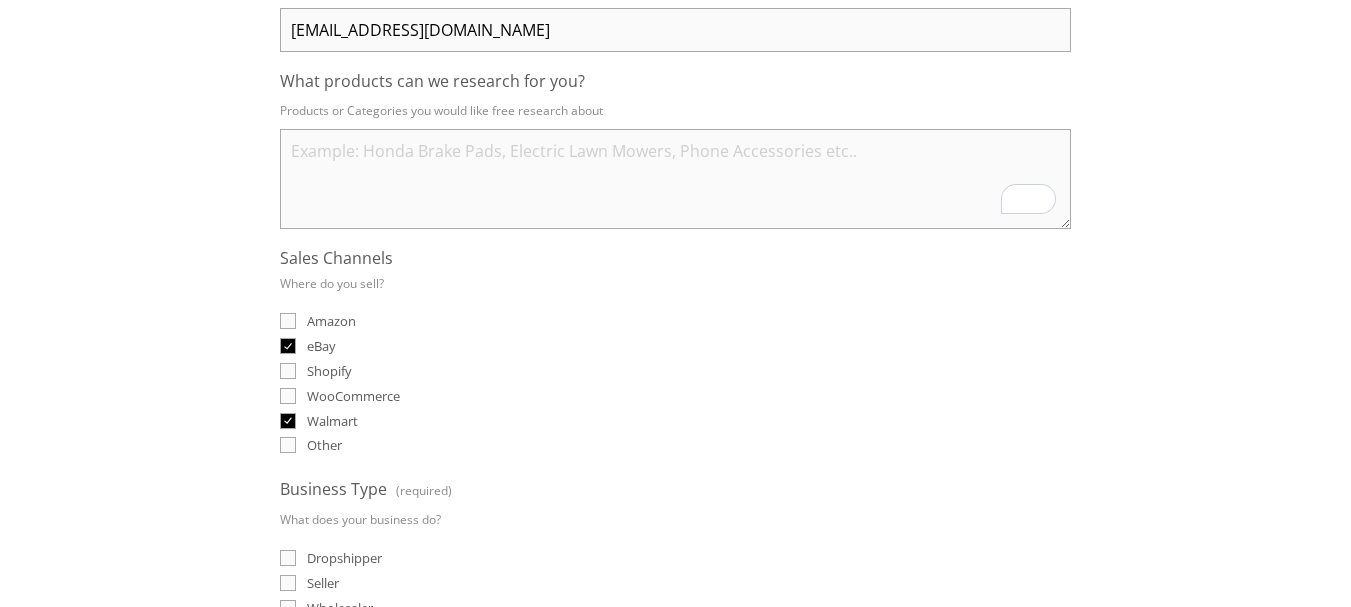 checkbox on "true" 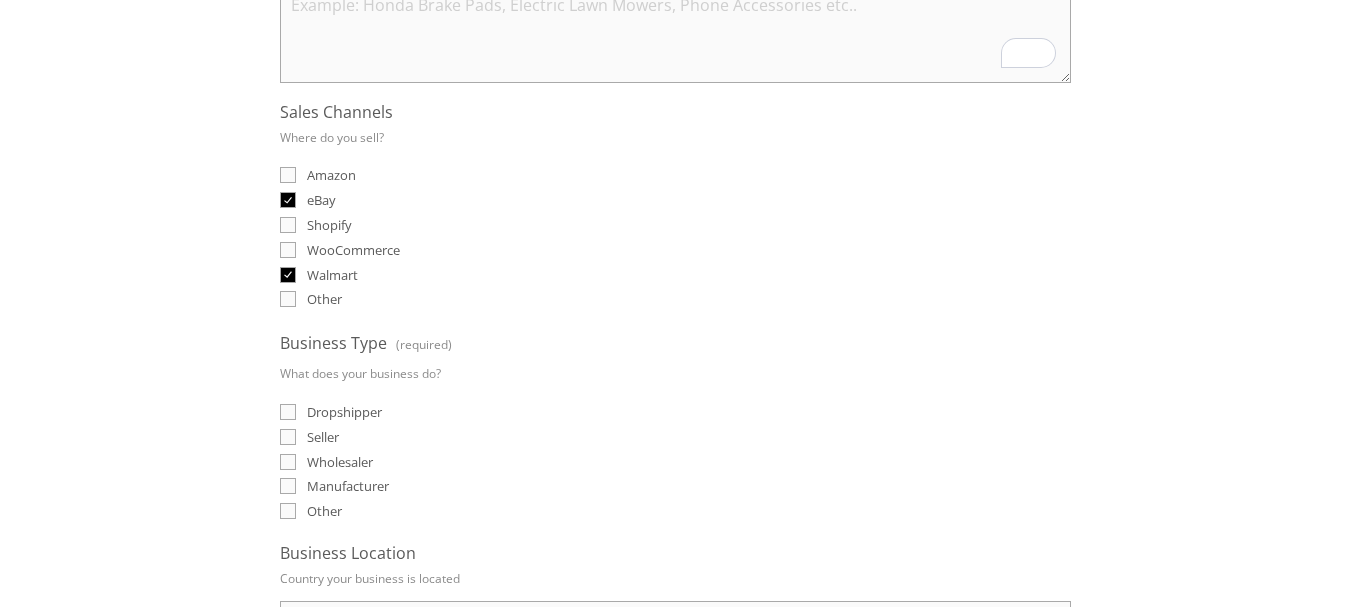 scroll, scrollTop: 494, scrollLeft: 0, axis: vertical 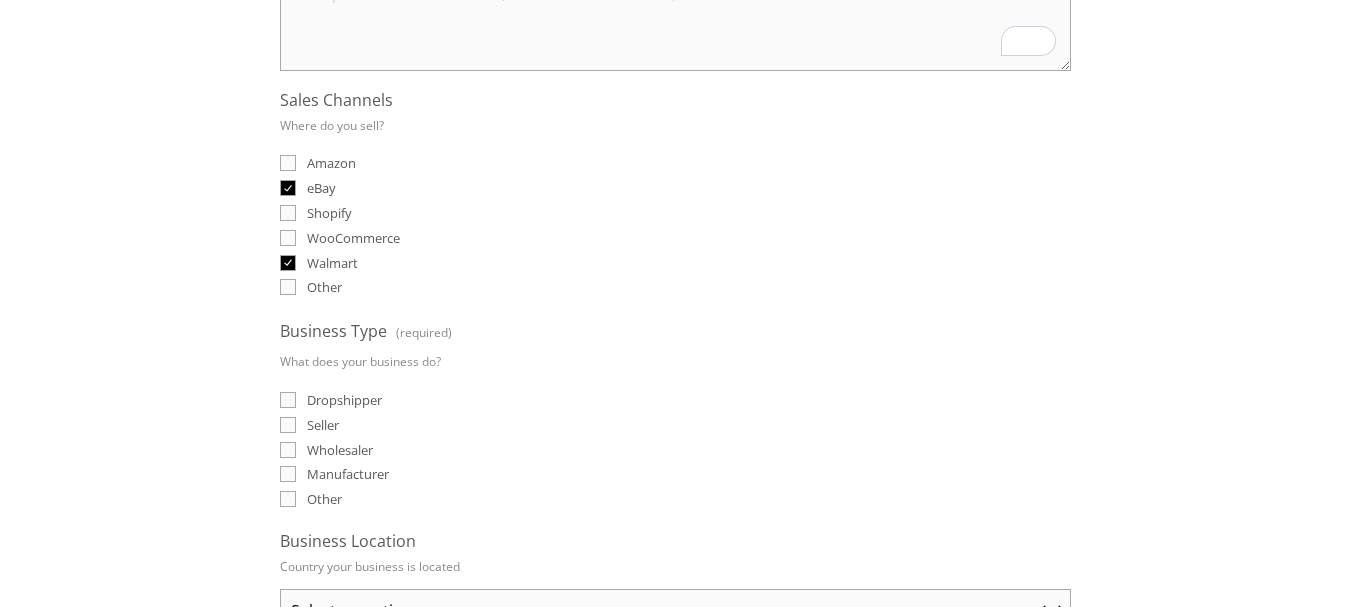 click on "Dropshipper" at bounding box center [288, 400] 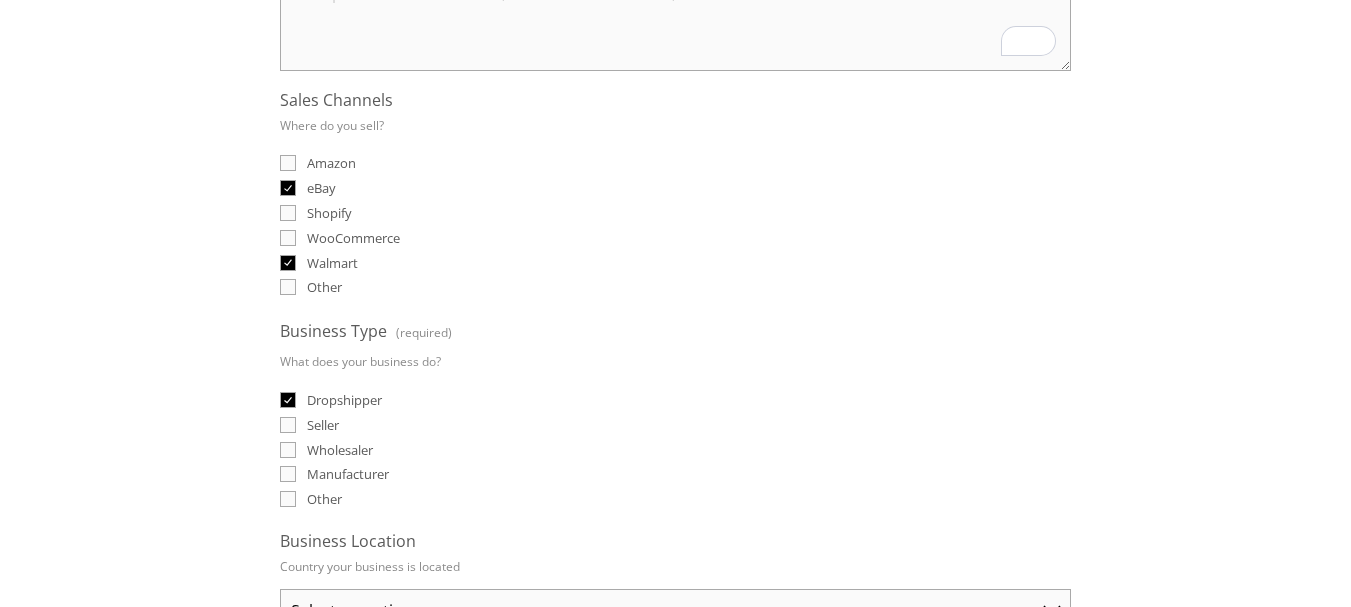 checkbox on "true" 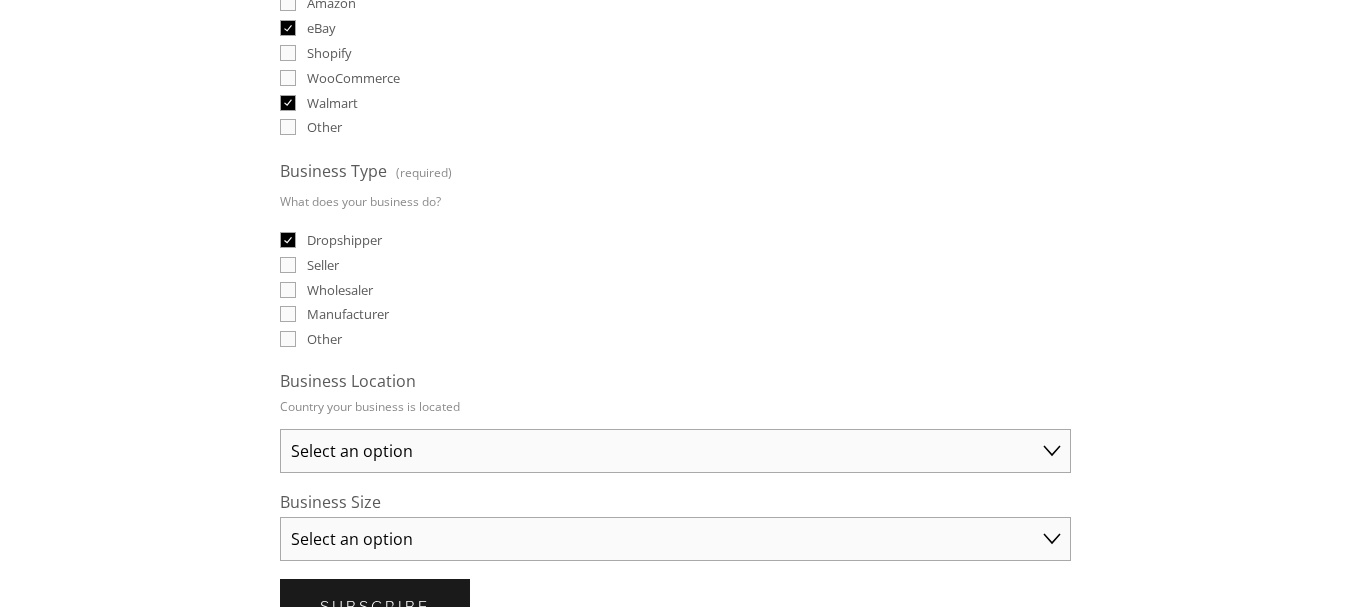 scroll, scrollTop: 691, scrollLeft: 0, axis: vertical 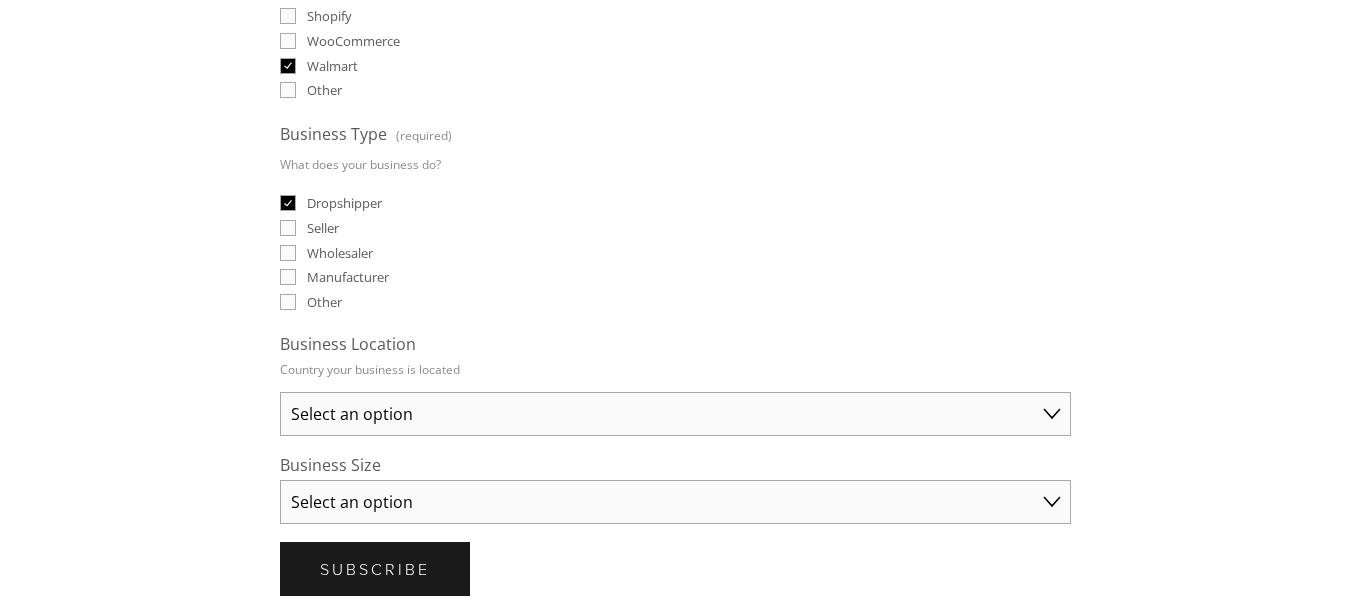 click on "Select an option Australia United States United Kingdom China Japan Germany Canada Other" at bounding box center [675, 414] 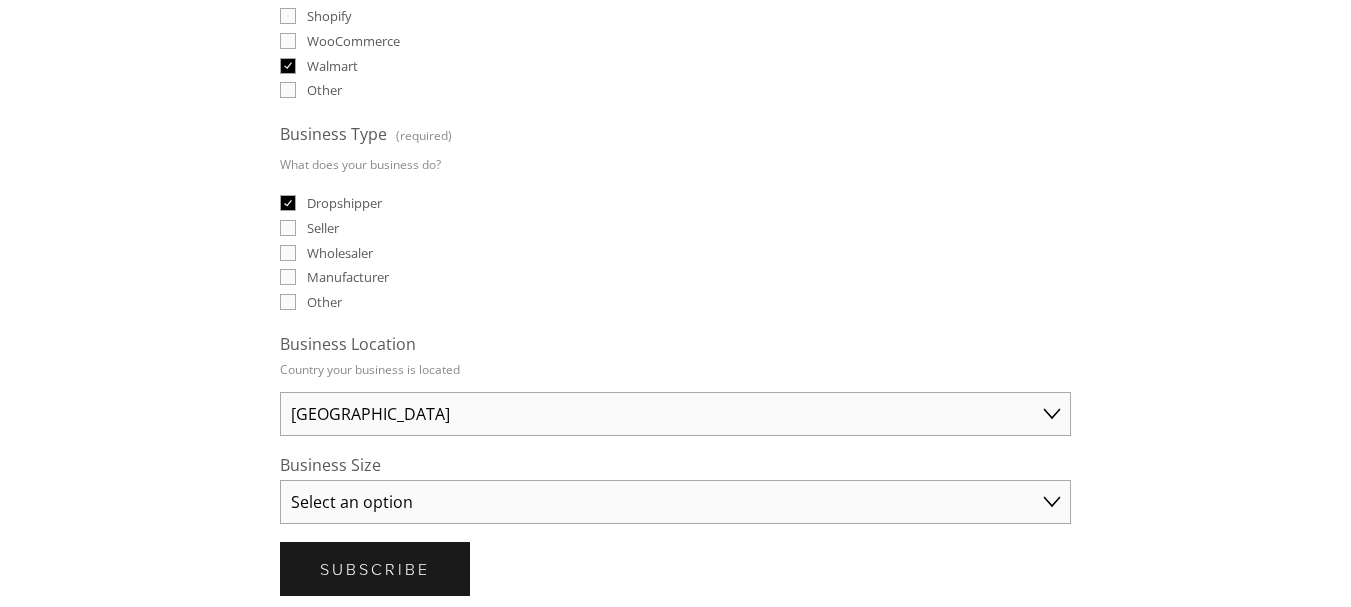 click on "Select an option Solo Merchant (under $50K annual sales) Small Business ($50K - $250K annual sales) Established Business (Over $250K annual sales)" at bounding box center [675, 502] 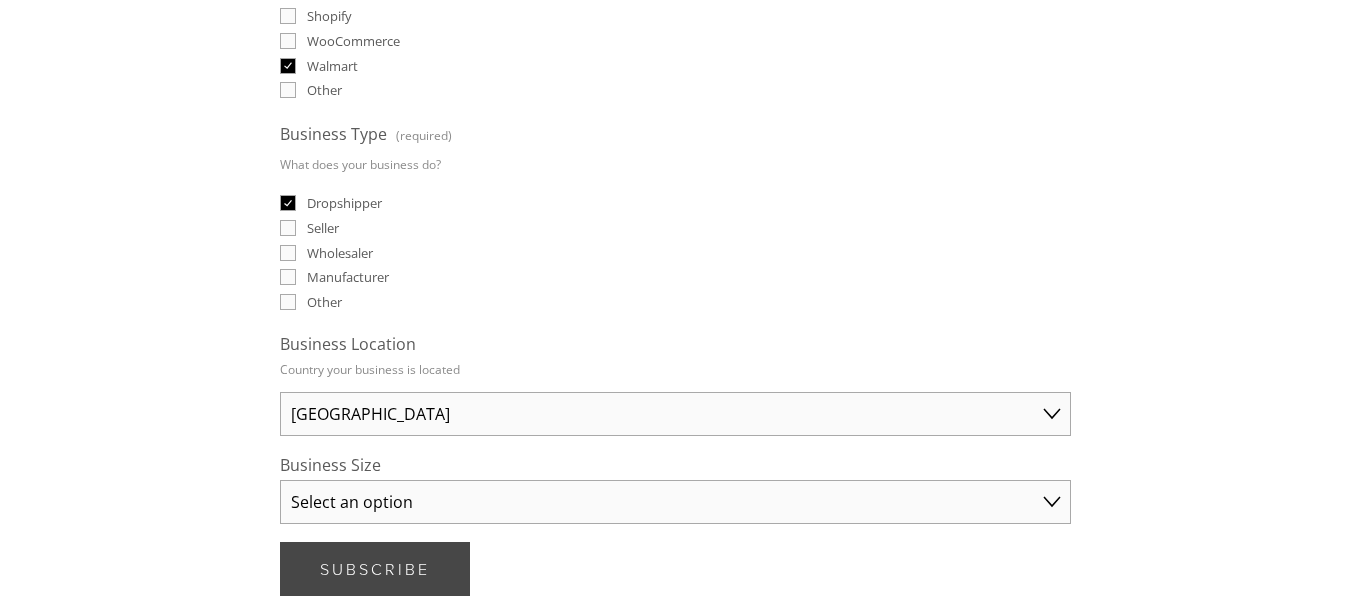 click on "Subscribe Subscribe" at bounding box center [375, 569] 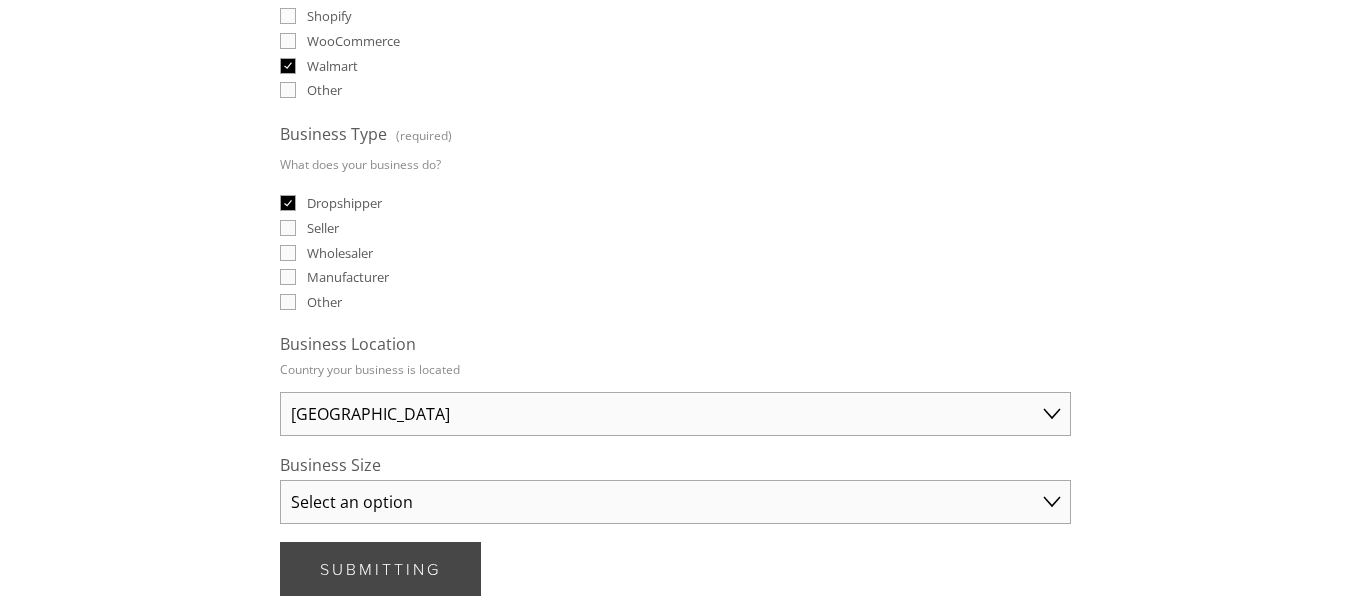 click on "Submitting" at bounding box center (380, 569) 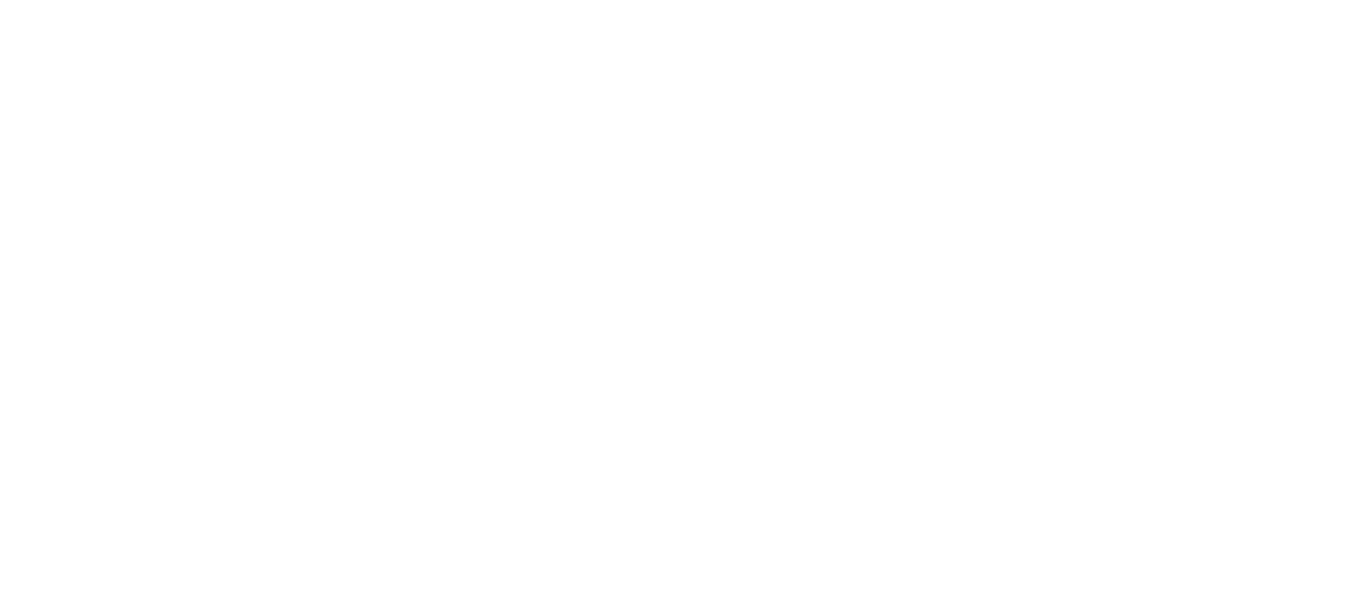 scroll, scrollTop: 80, scrollLeft: 0, axis: vertical 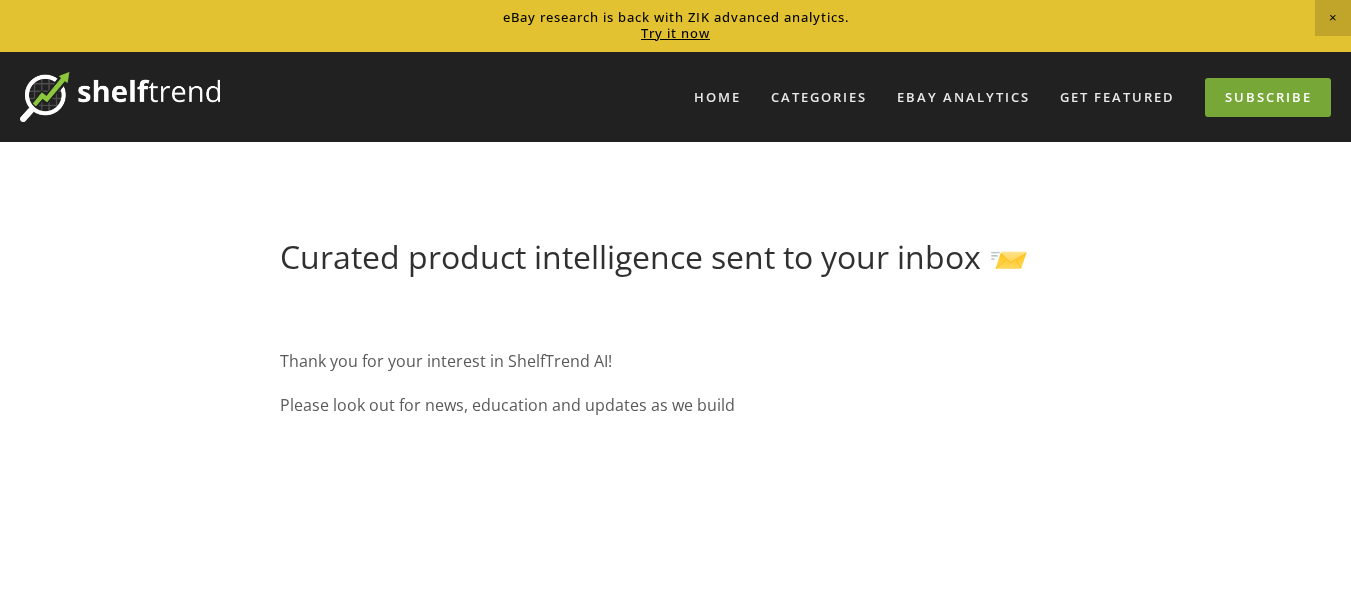 click on "Subscribe" at bounding box center (1268, 97) 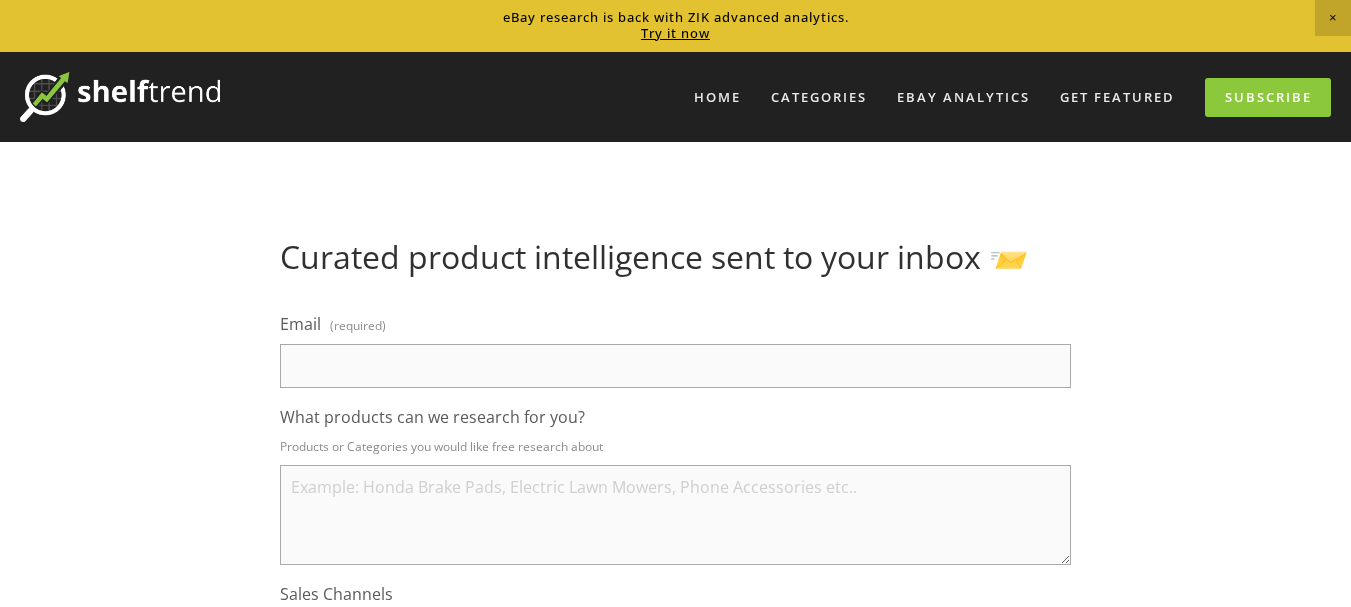 scroll, scrollTop: 0, scrollLeft: 0, axis: both 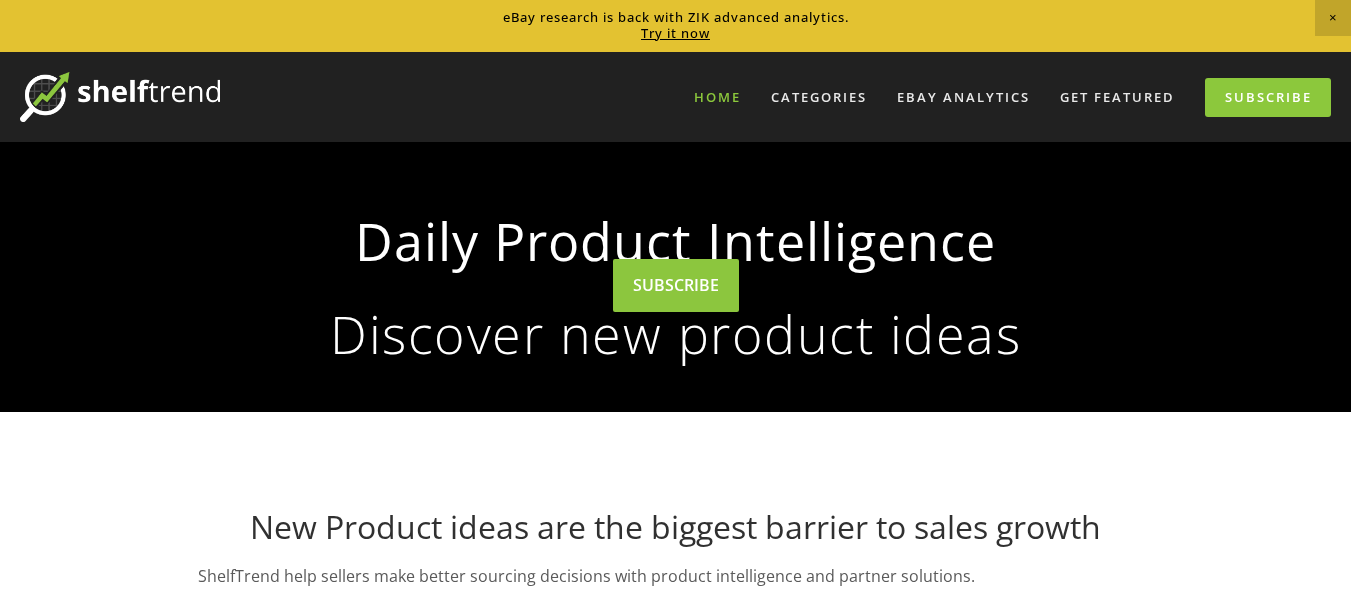 click on "Home" at bounding box center [717, 97] 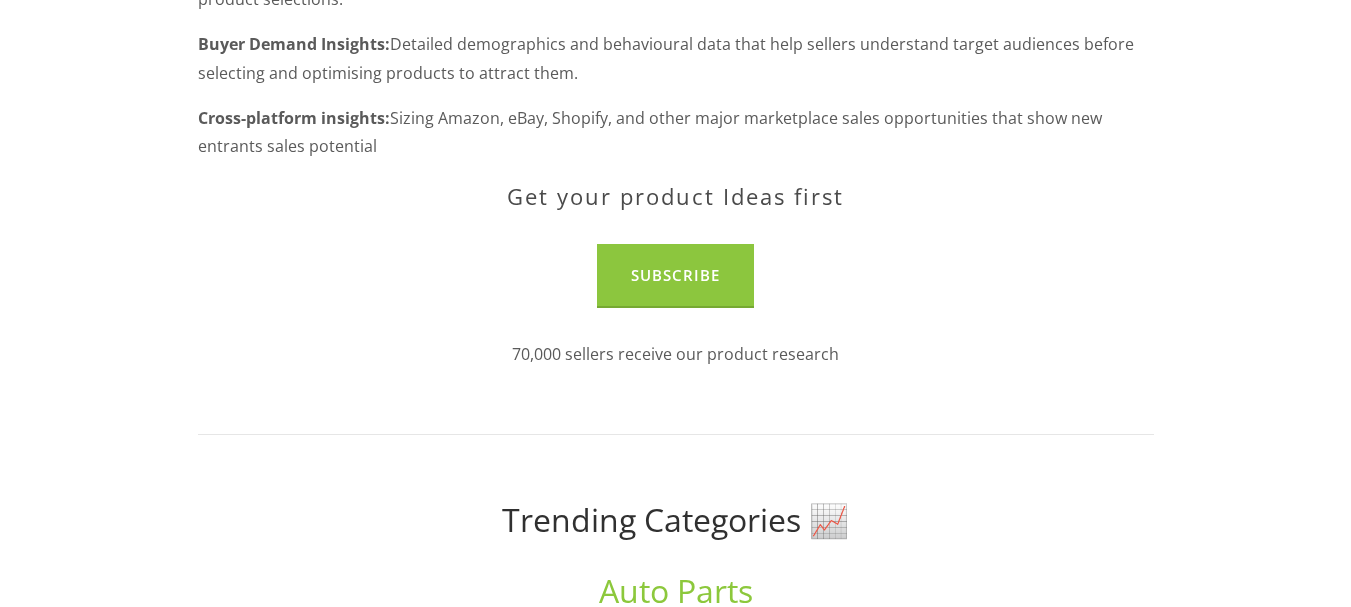 scroll, scrollTop: 270, scrollLeft: 0, axis: vertical 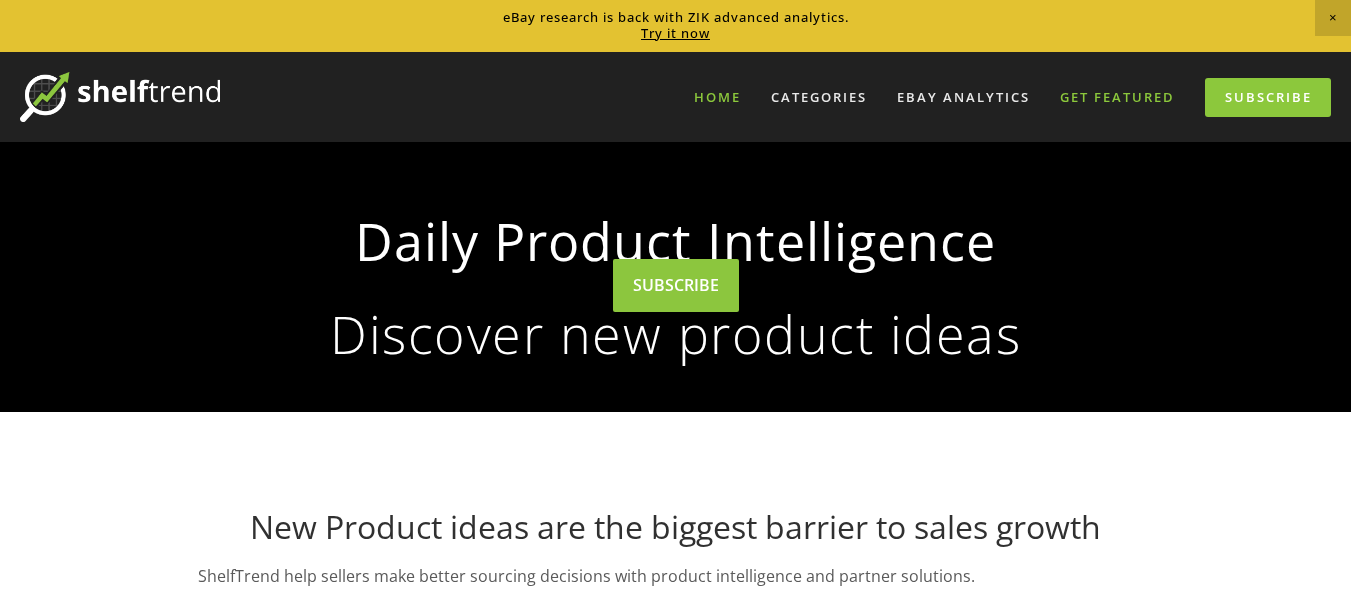 click on "Get Featured" at bounding box center (1117, 97) 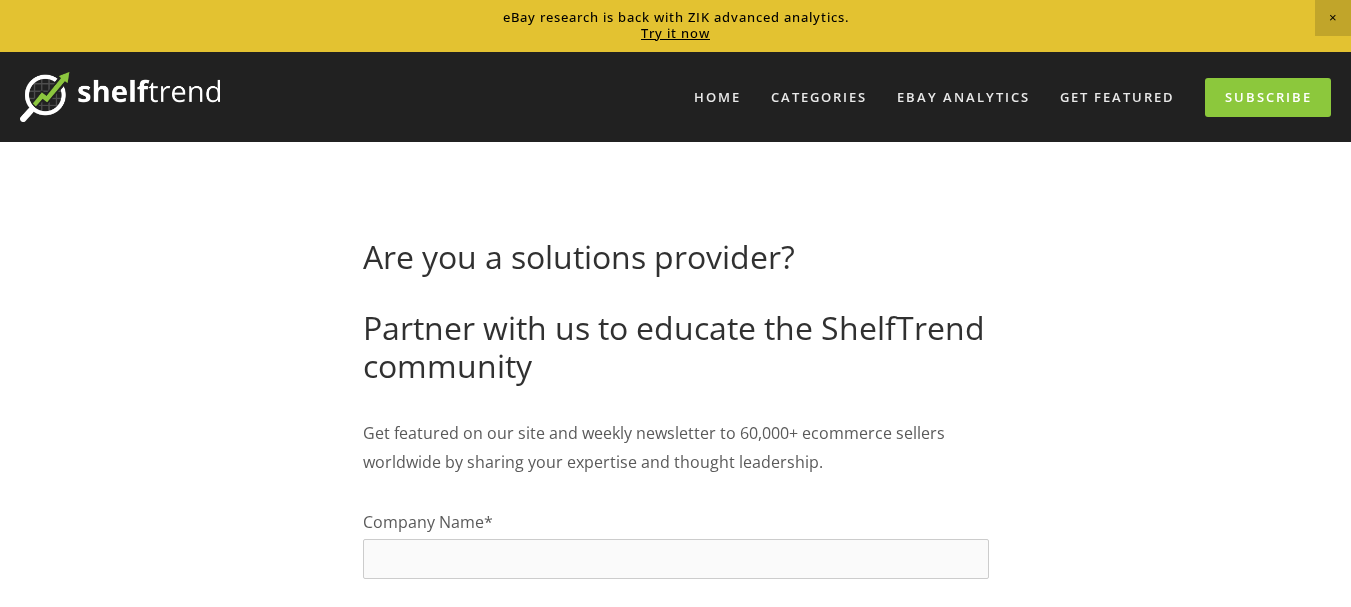 scroll, scrollTop: 0, scrollLeft: 0, axis: both 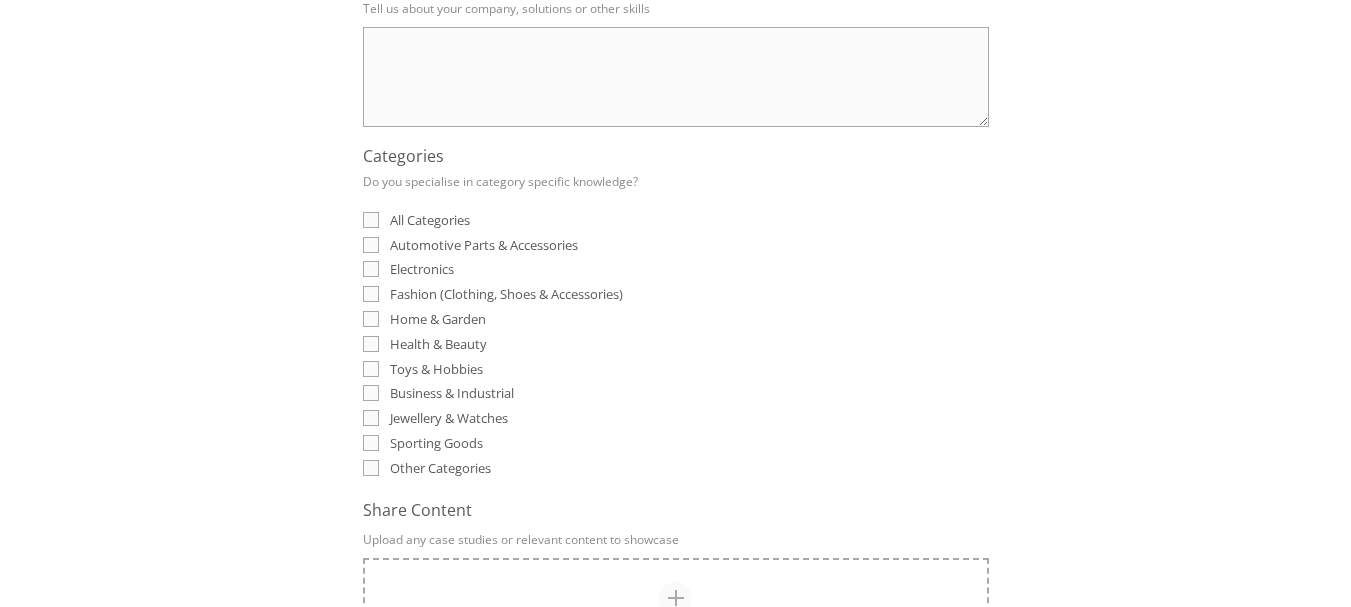 drag, startPoint x: 1365, startPoint y: 74, endPoint x: 1365, endPoint y: 352, distance: 278 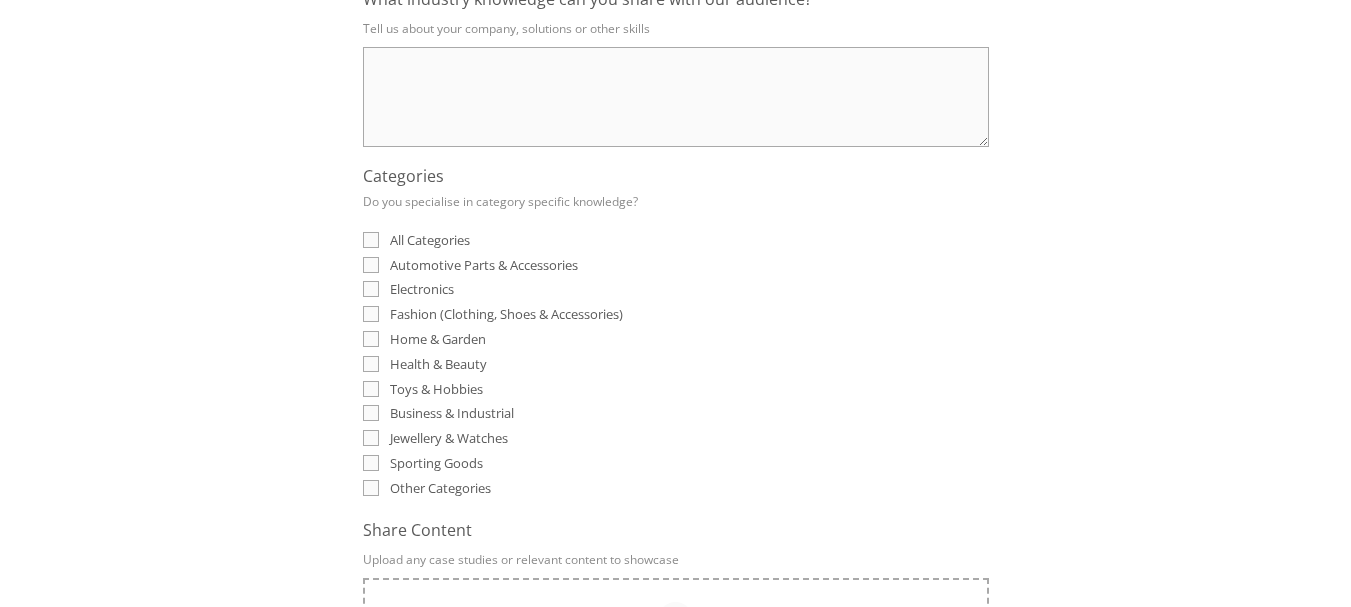 scroll, scrollTop: 0, scrollLeft: 0, axis: both 